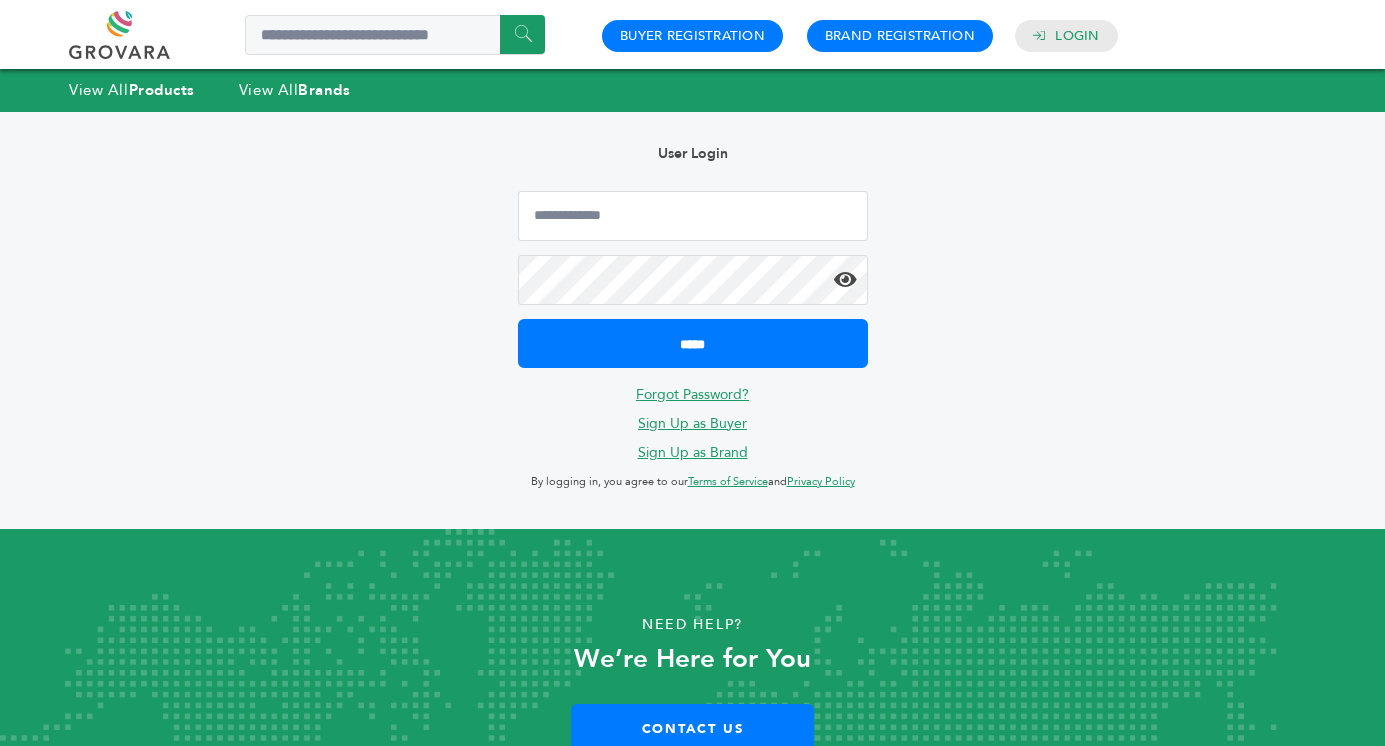 scroll, scrollTop: 0, scrollLeft: 0, axis: both 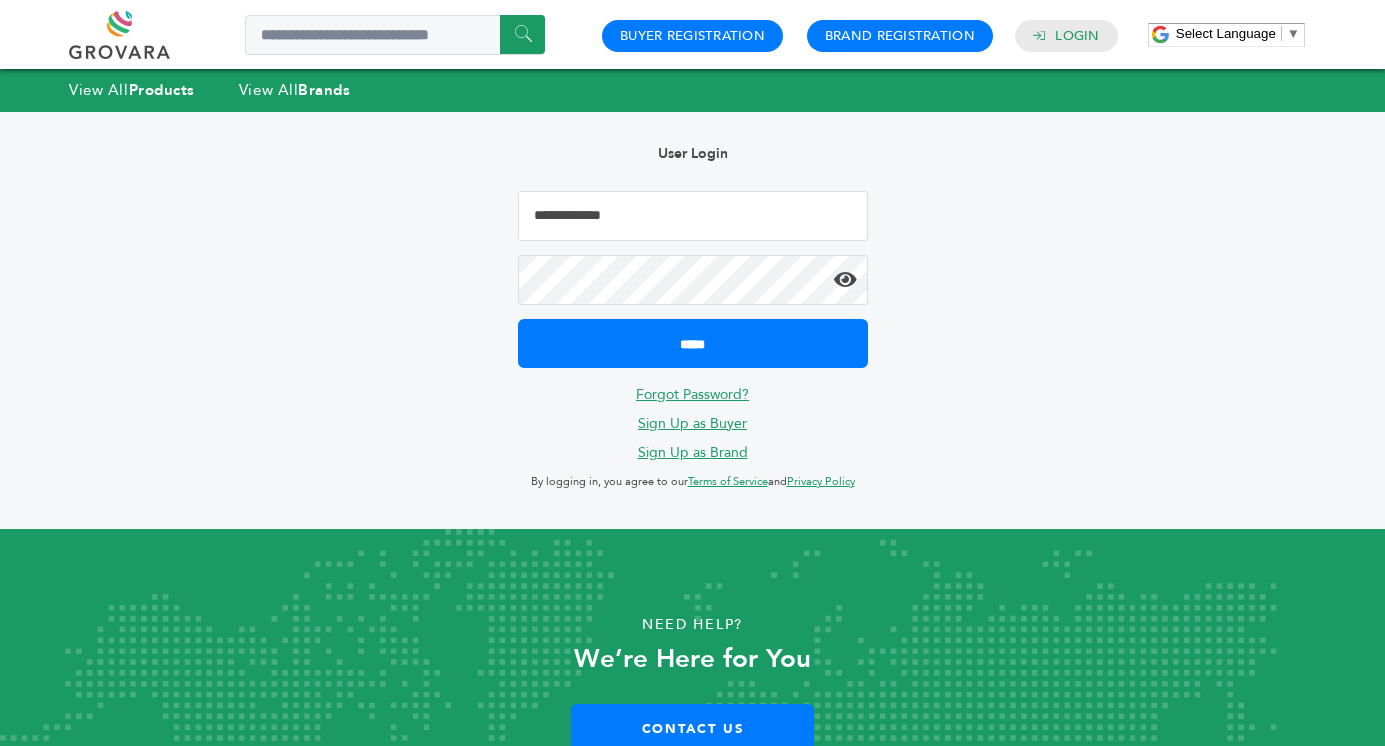 click at bounding box center [693, 216] 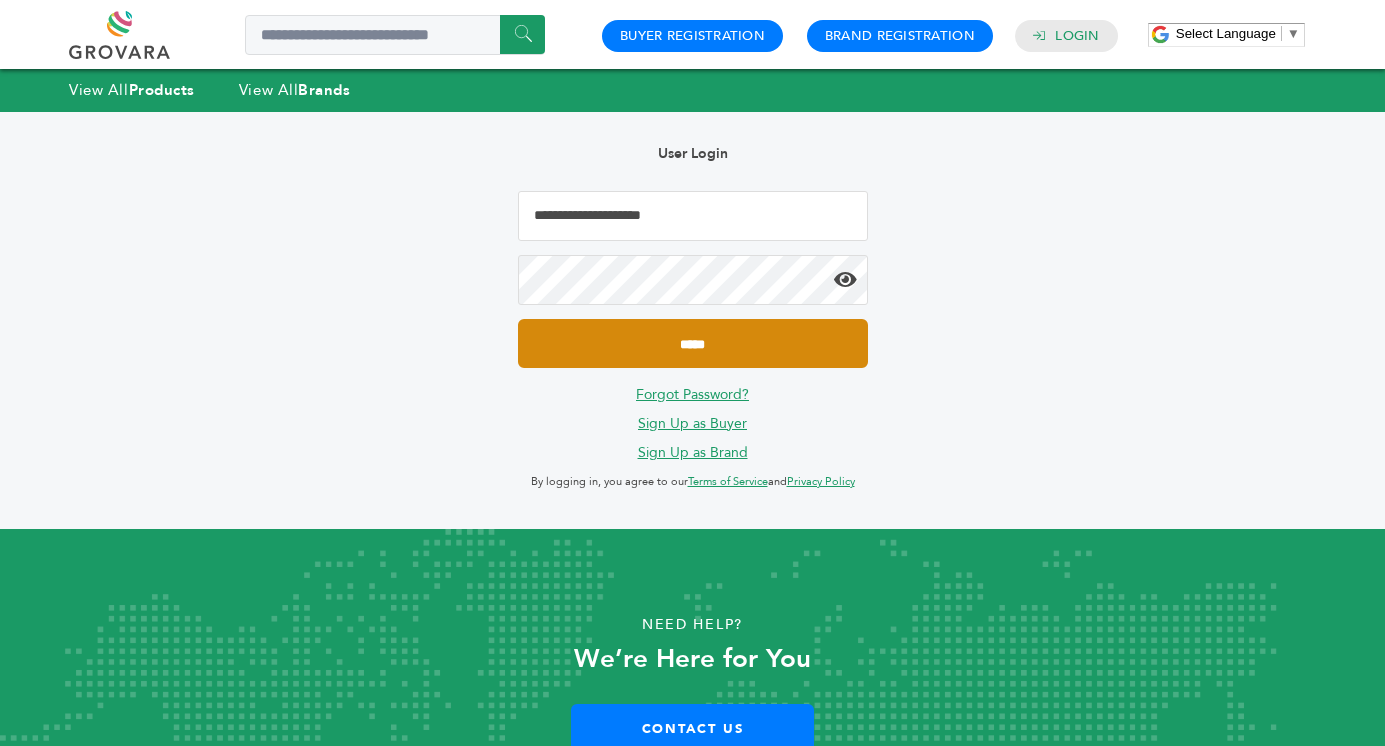 click on "*****" at bounding box center [693, 343] 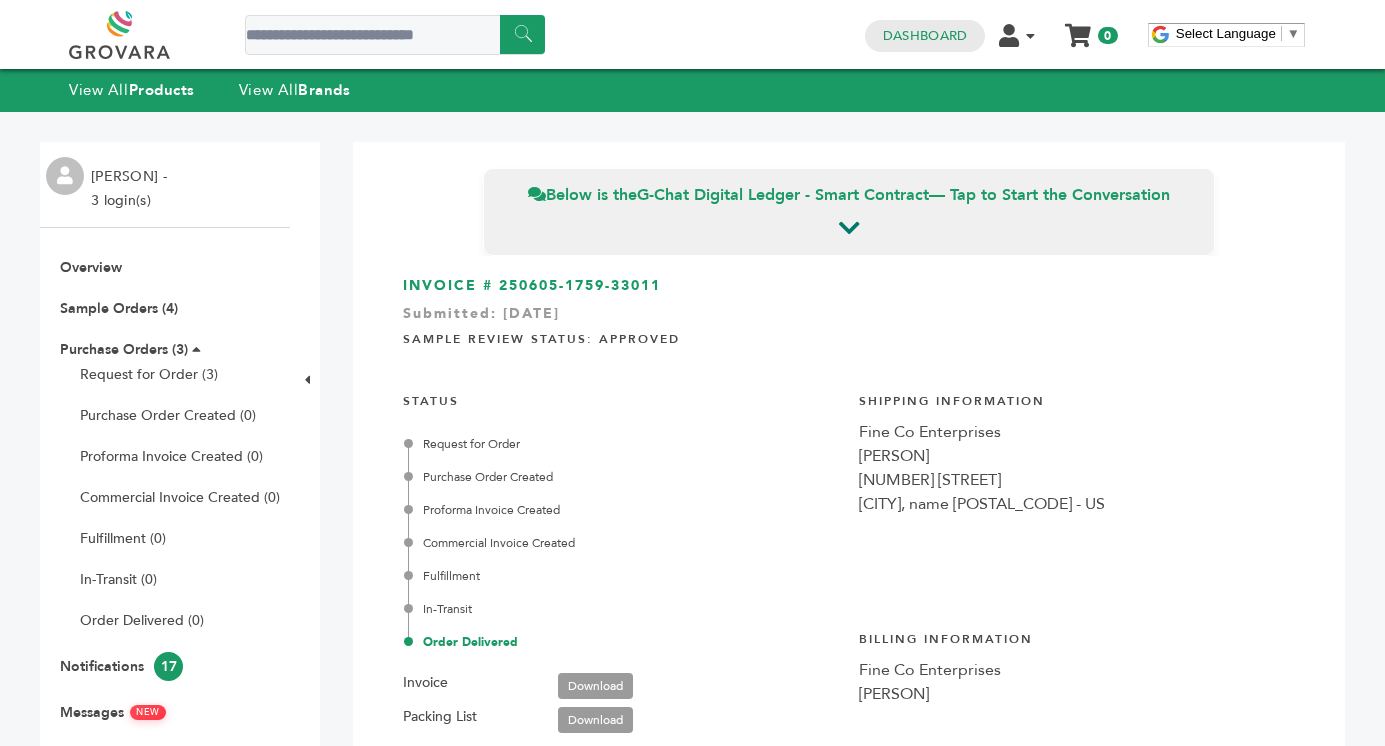 scroll, scrollTop: 0, scrollLeft: 0, axis: both 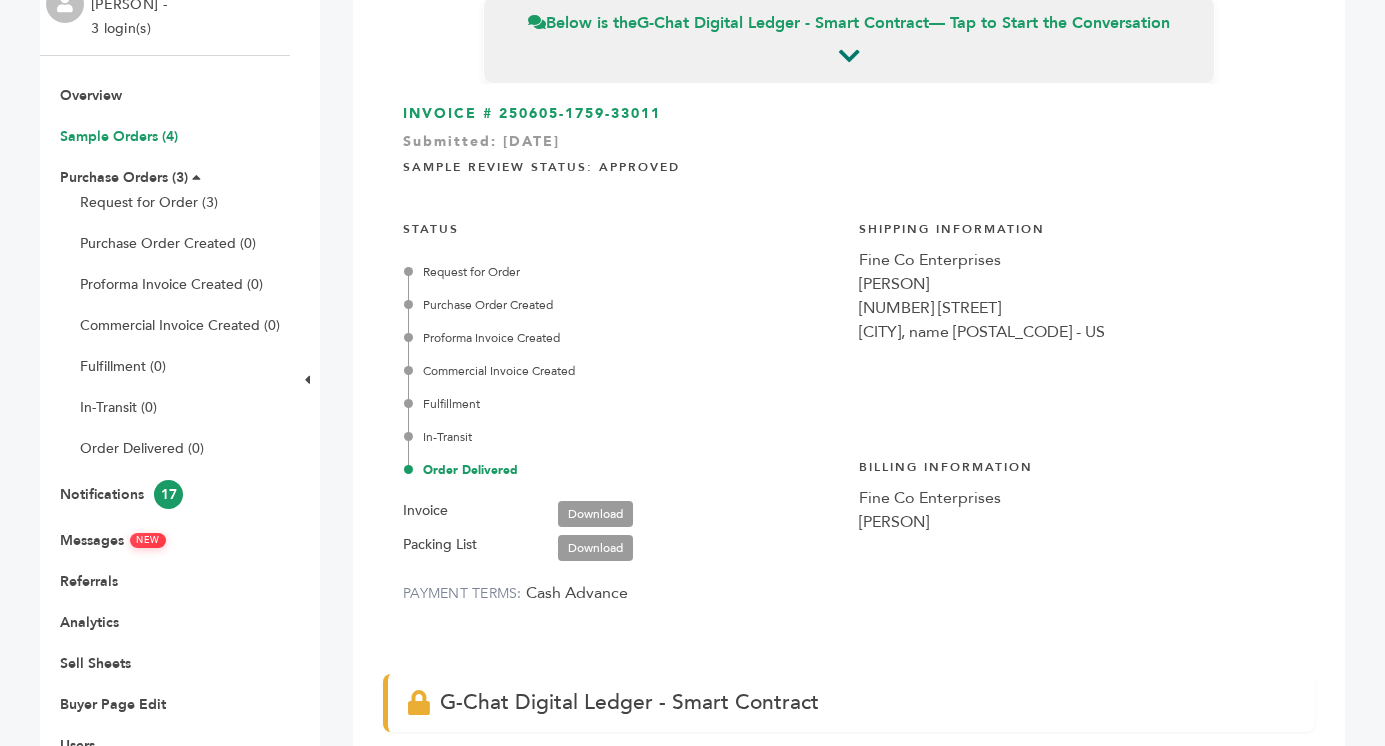 click on "Sample Orders (4)" at bounding box center [119, 136] 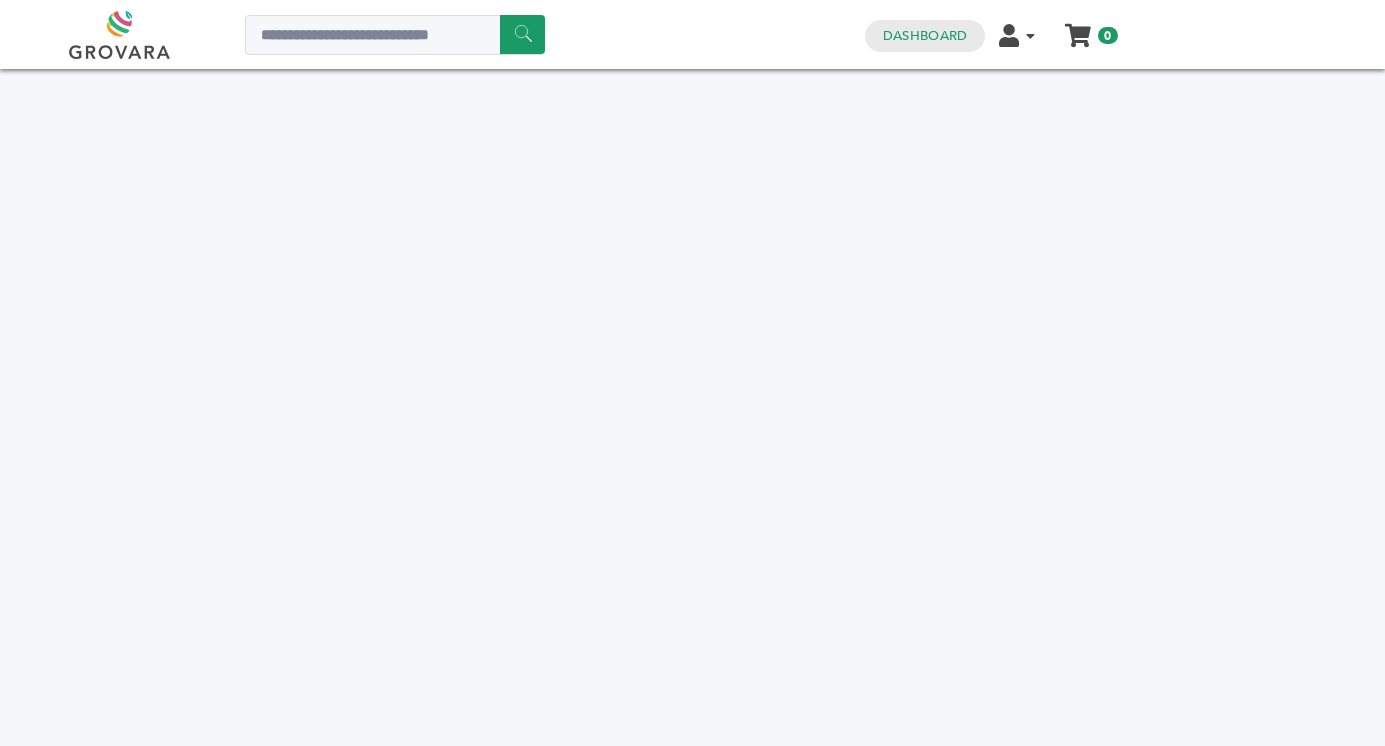 scroll, scrollTop: 0, scrollLeft: 0, axis: both 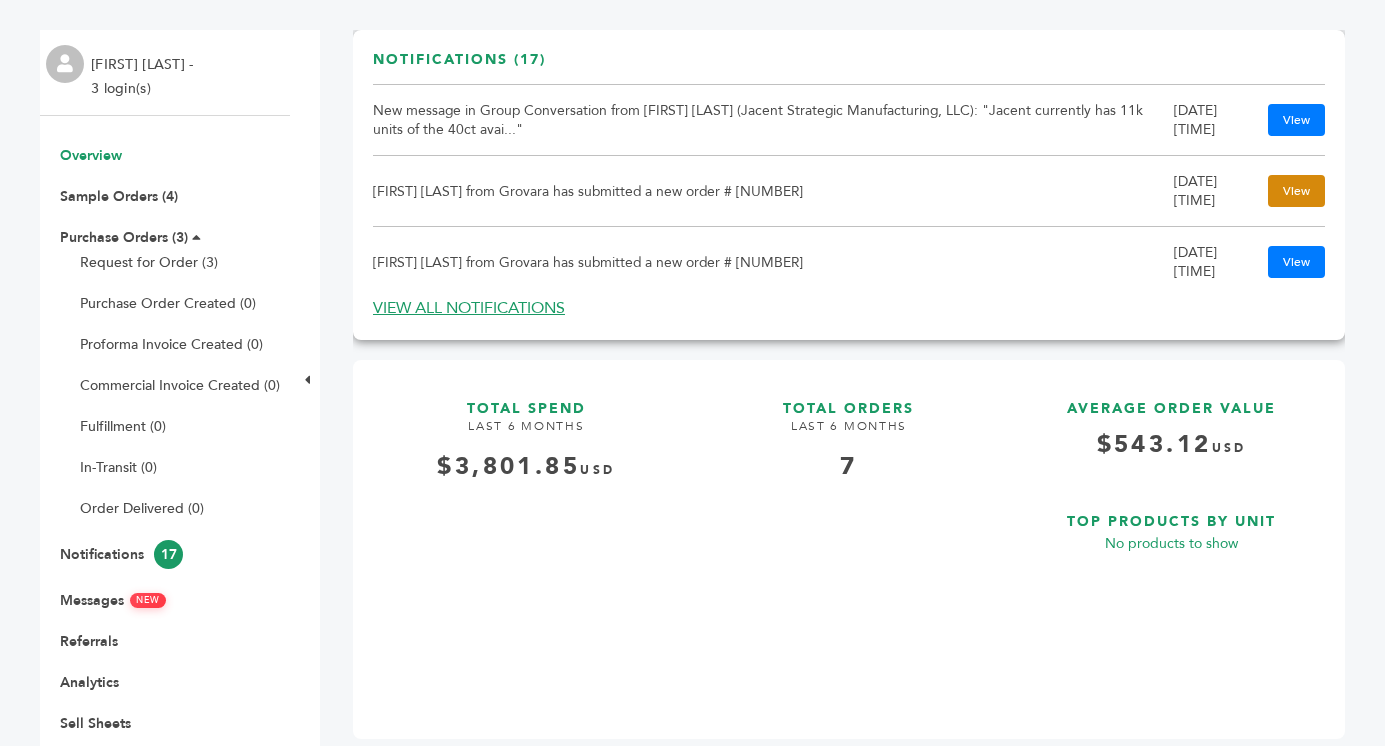 click on "View" at bounding box center [1296, 191] 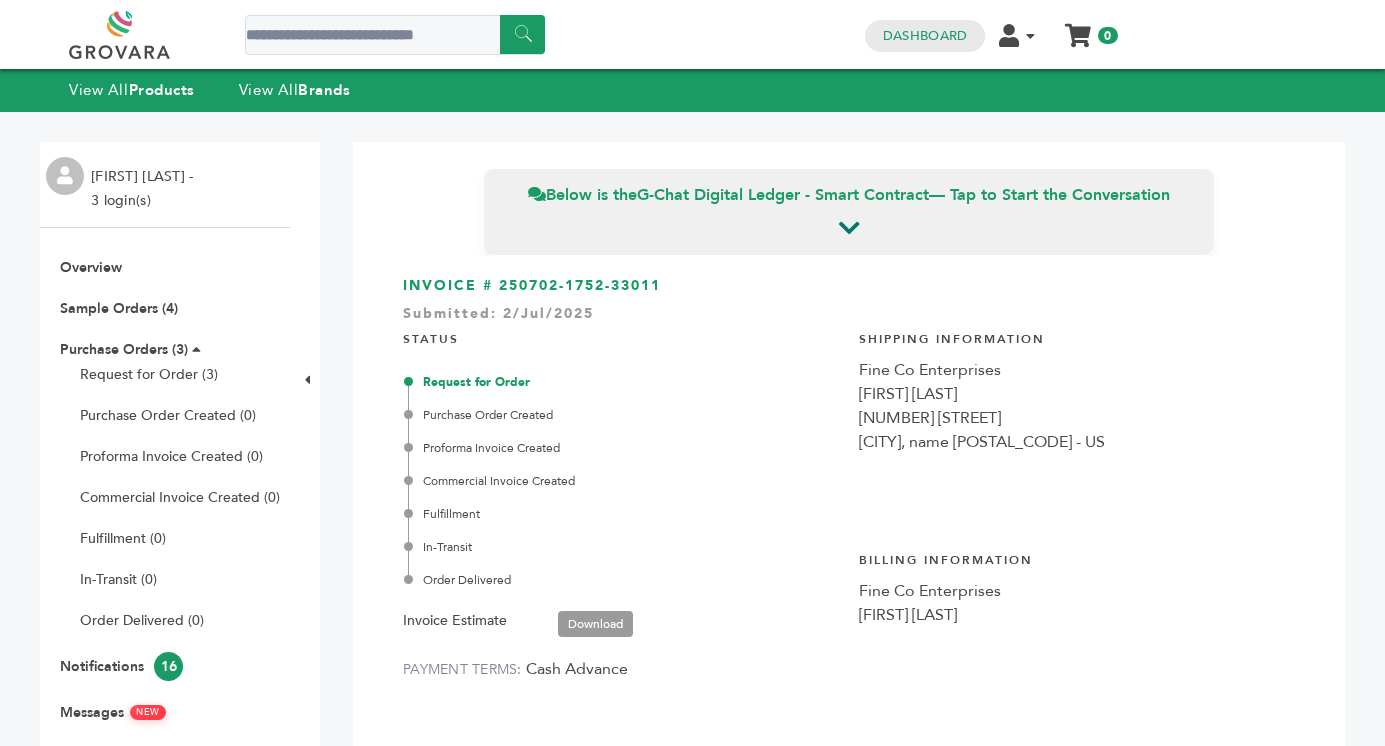 scroll, scrollTop: 0, scrollLeft: 0, axis: both 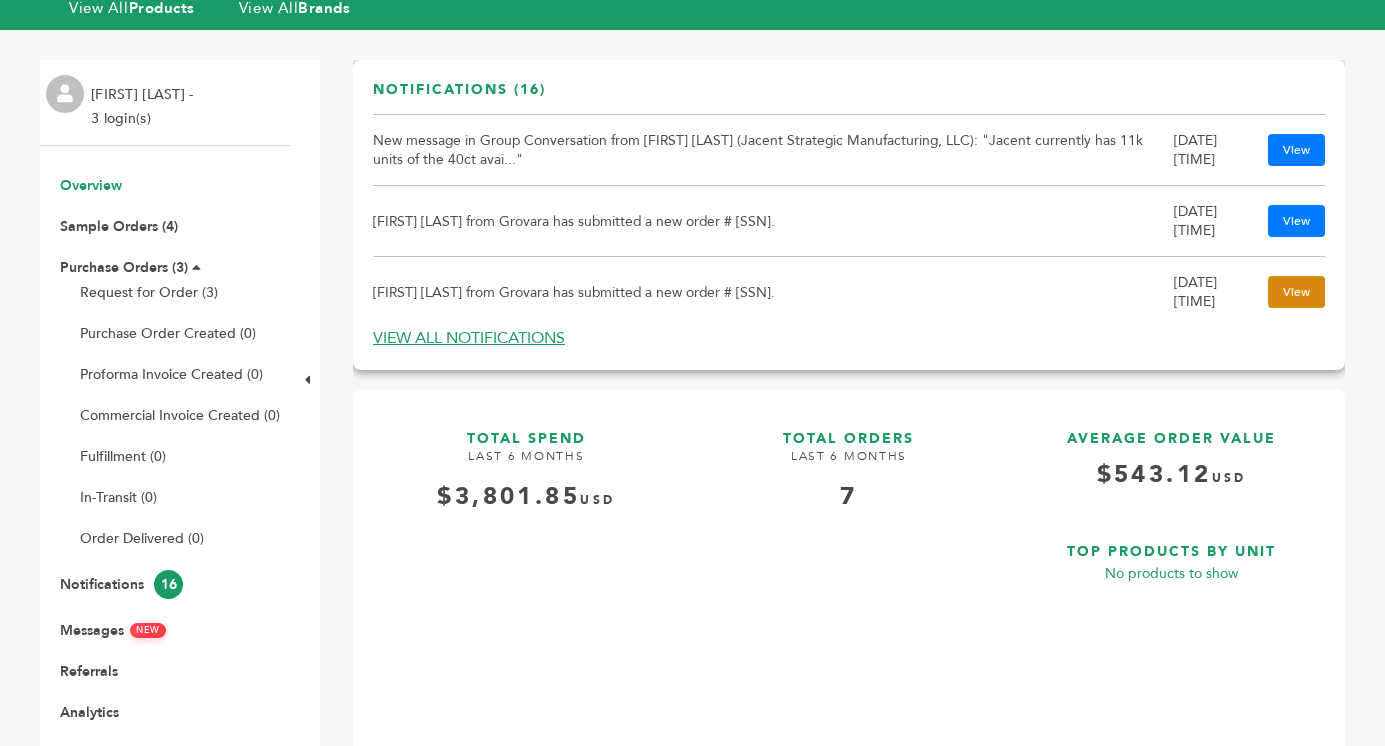 click on "View" at bounding box center [1296, 292] 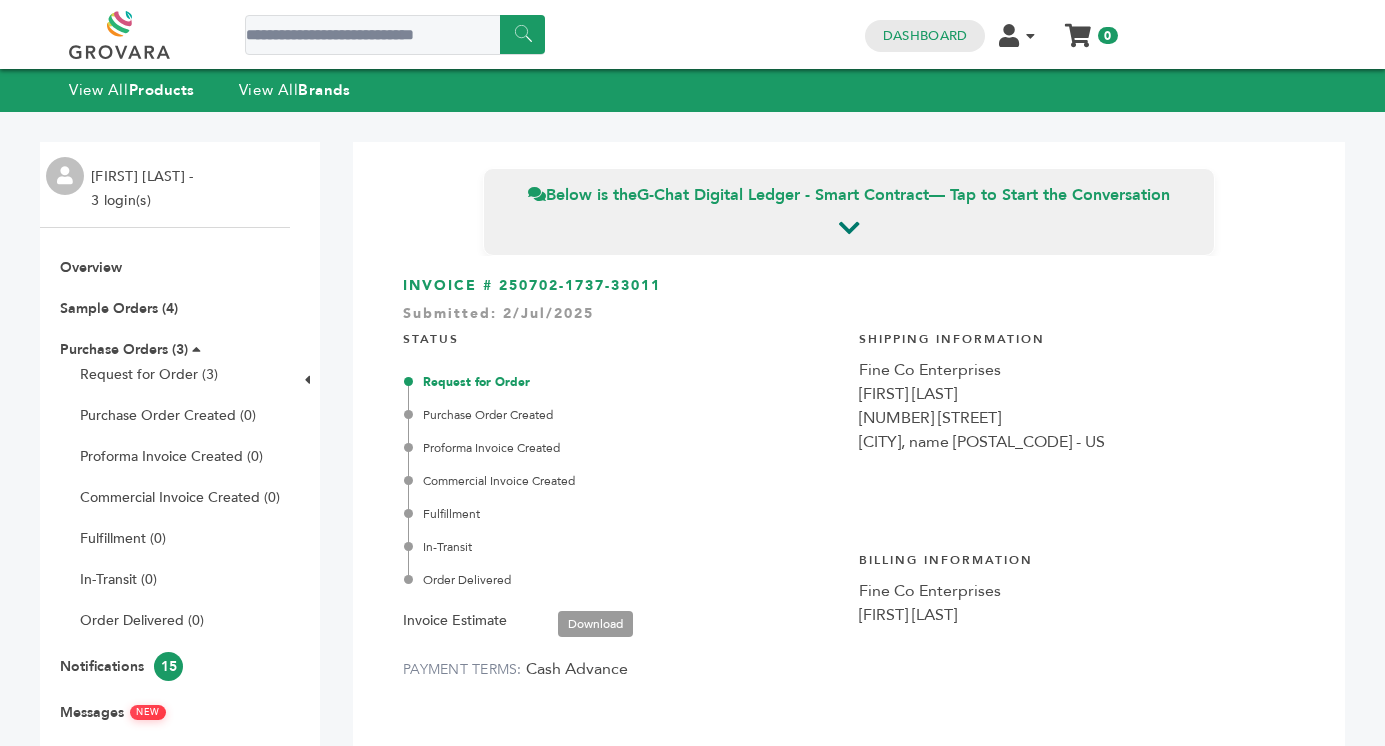 scroll, scrollTop: 0, scrollLeft: 0, axis: both 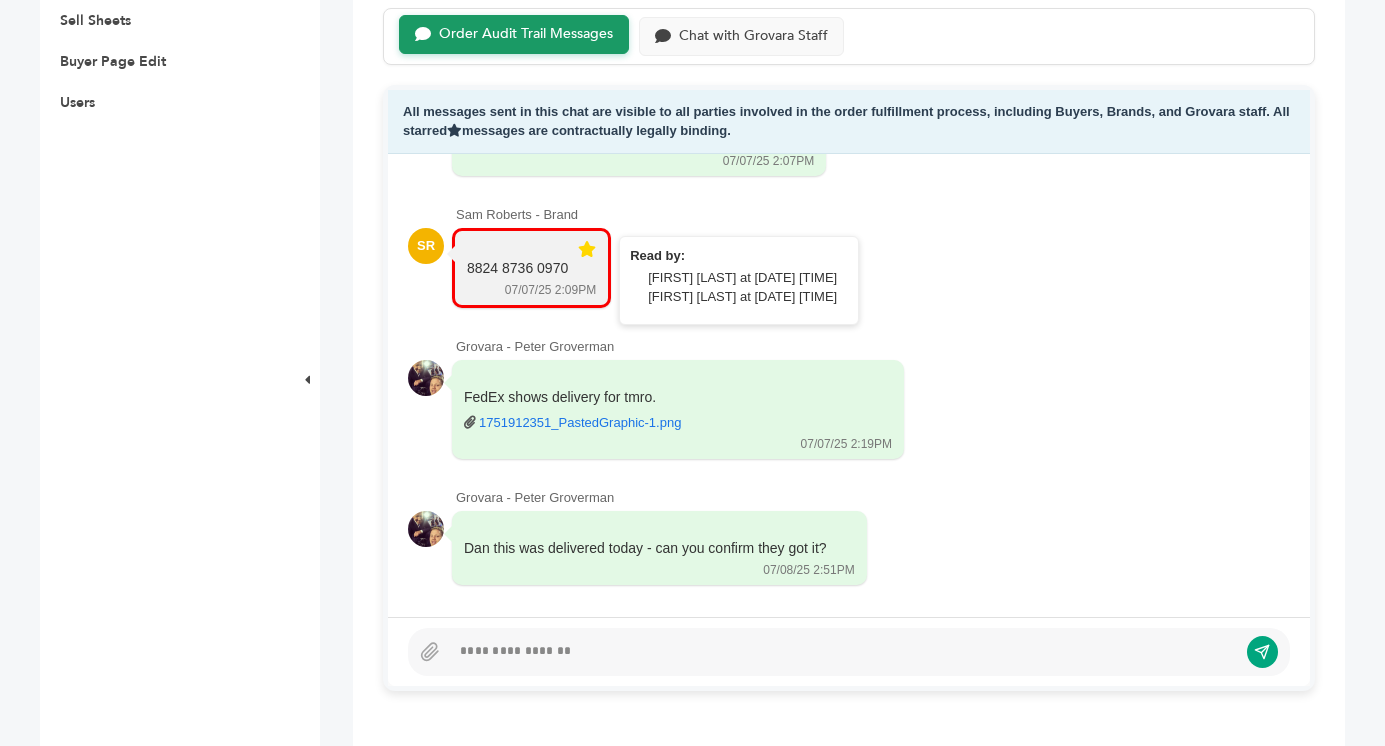 click on "8824 8736 0970" at bounding box center (517, 269) 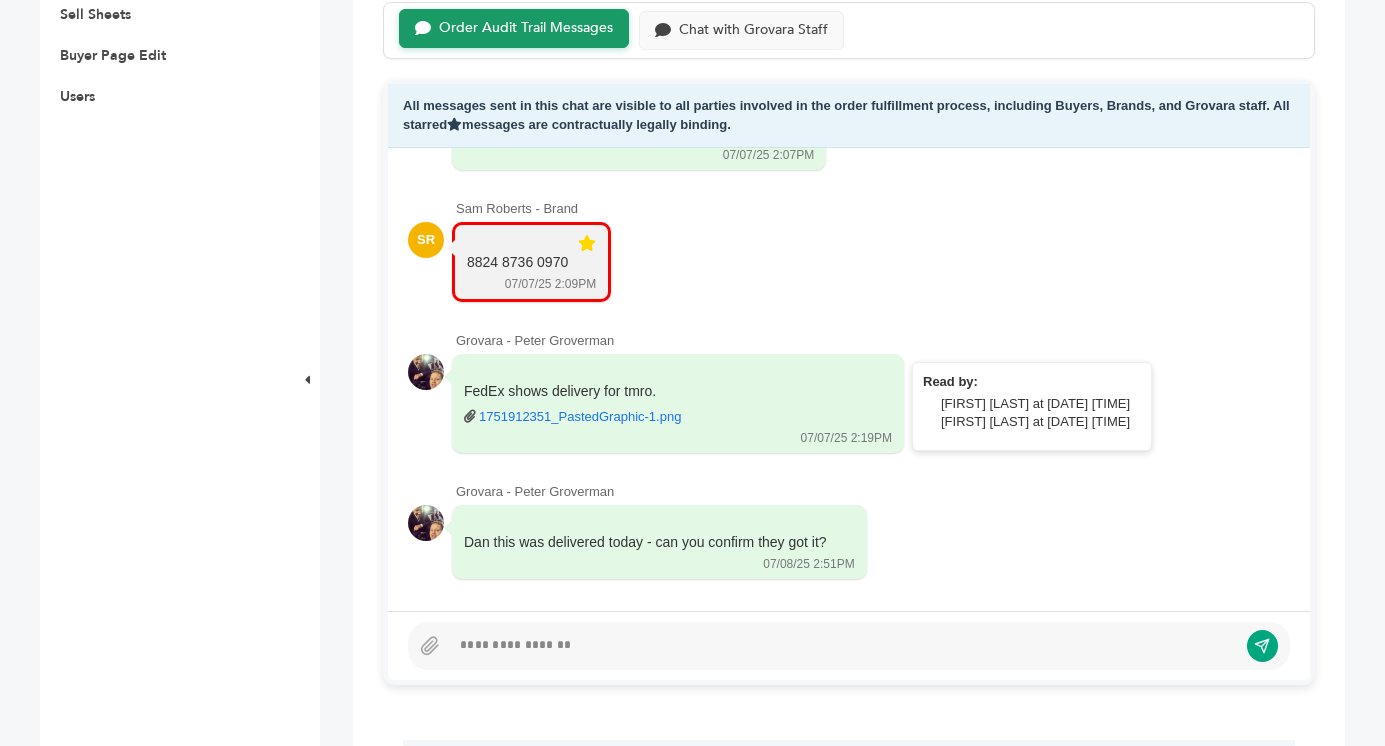 scroll, scrollTop: 822, scrollLeft: 0, axis: vertical 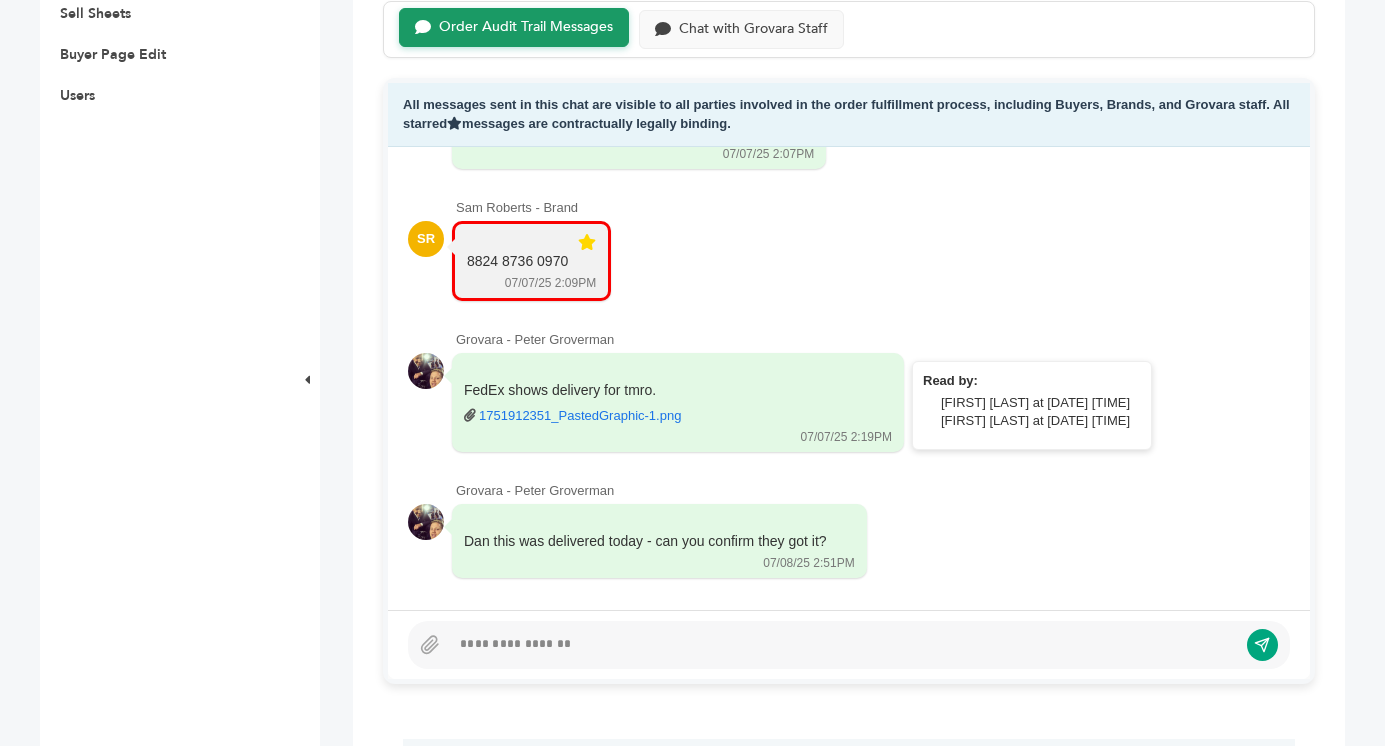 click on "1751912351_PastedGraphic-1.png" at bounding box center (580, 416) 